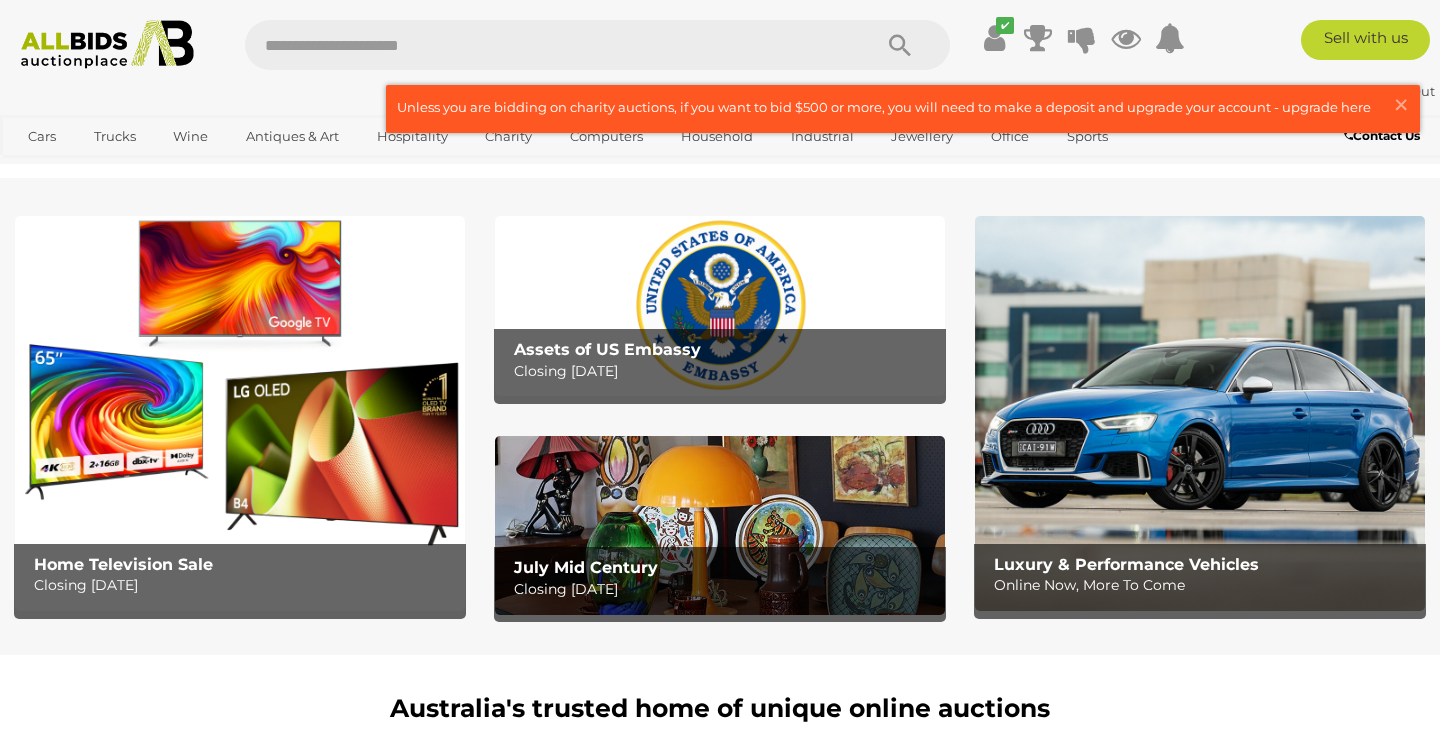 scroll, scrollTop: 0, scrollLeft: 0, axis: both 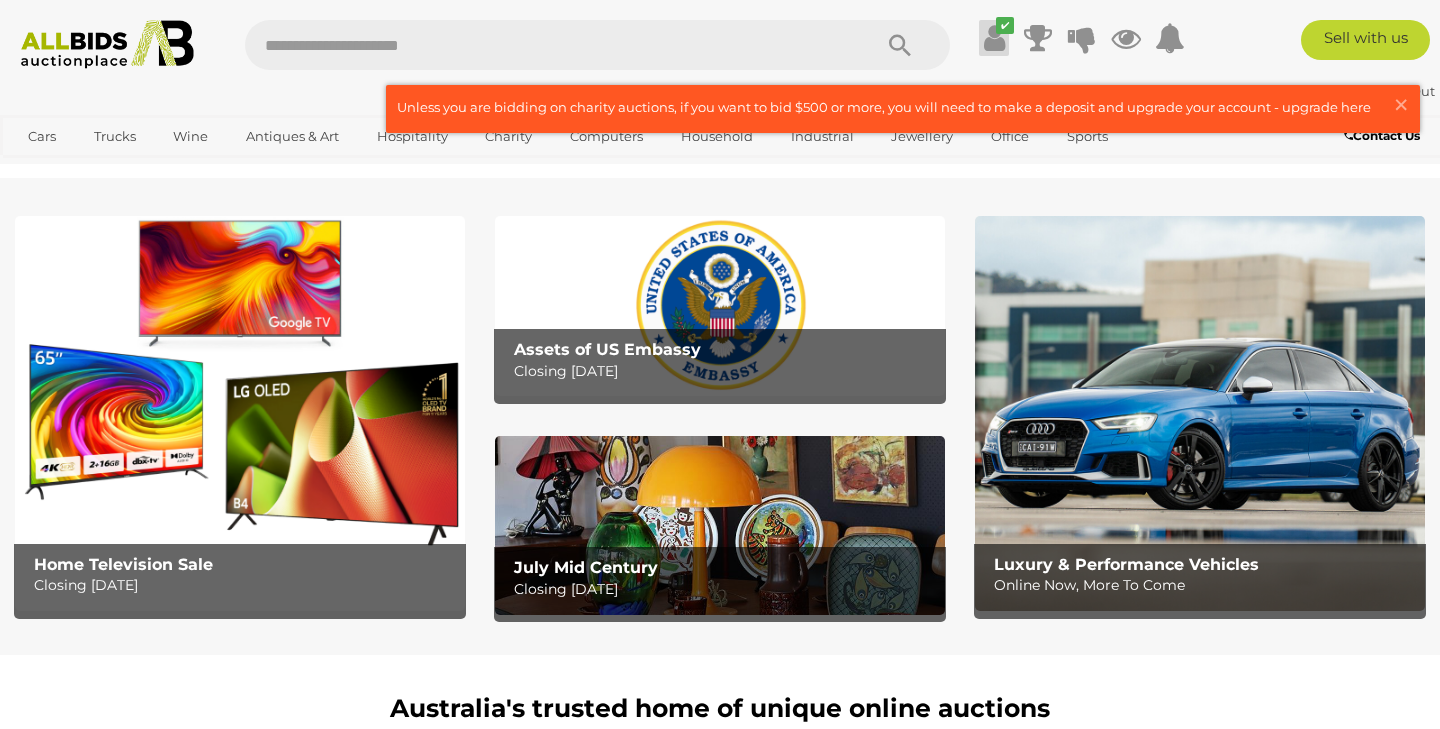 click at bounding box center [994, 38] 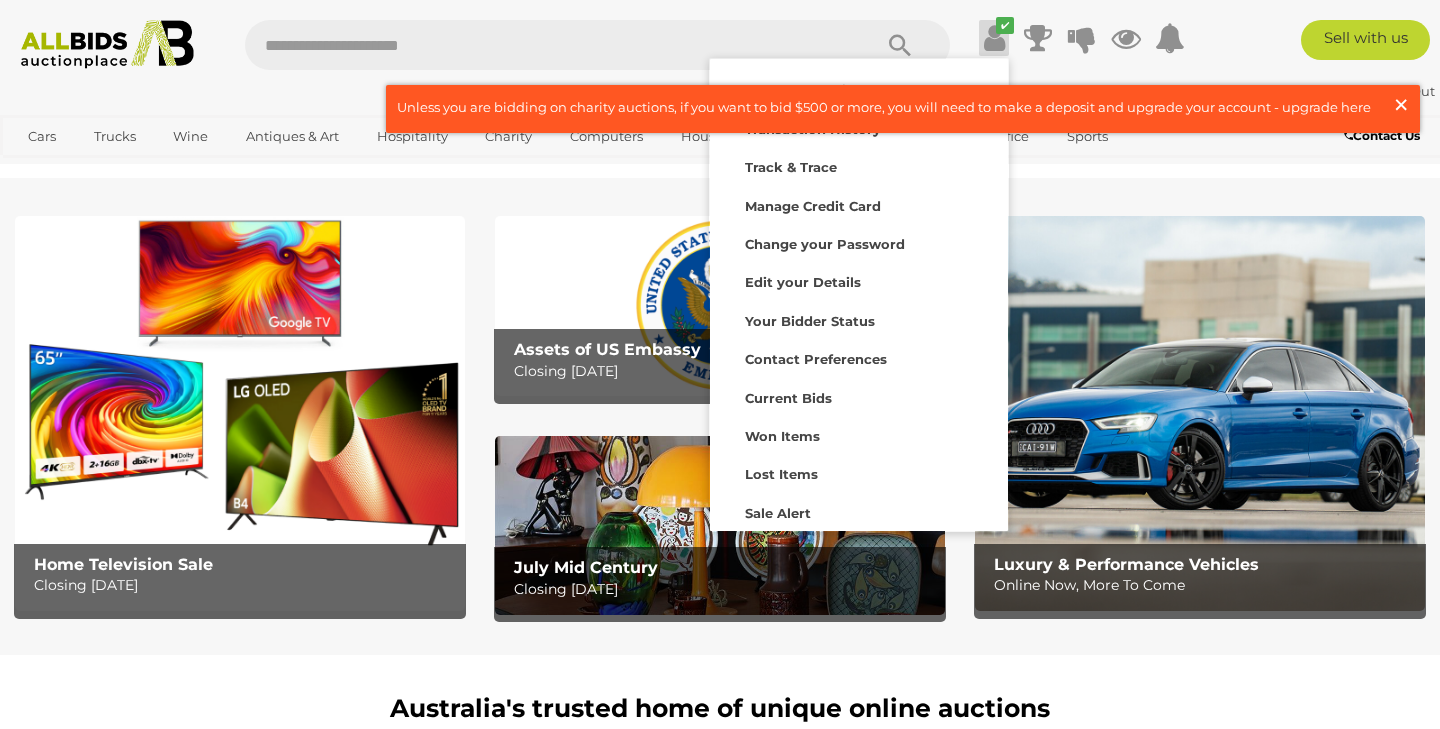 click on "×" at bounding box center [1401, 104] 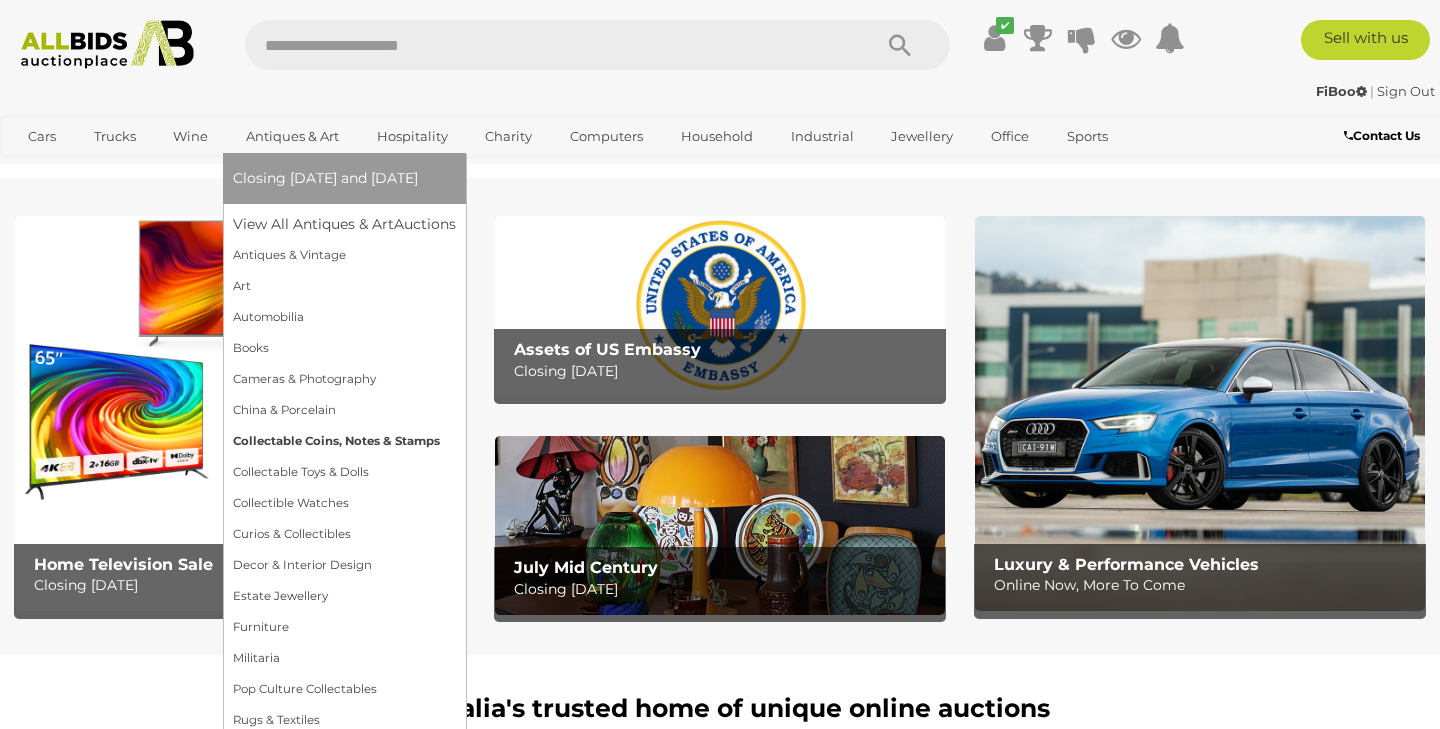 click on "Collectable Coins, Notes & Stamps" at bounding box center [344, 441] 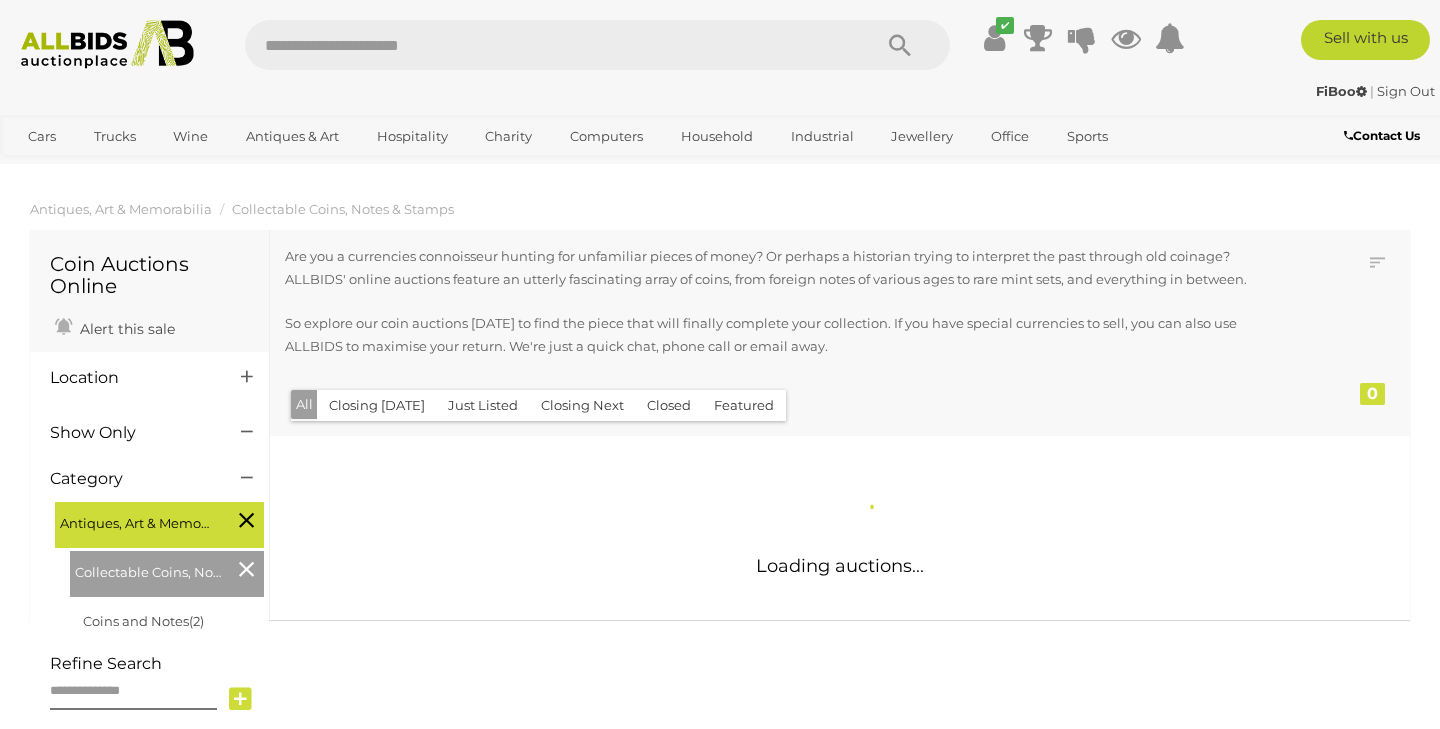 scroll, scrollTop: 0, scrollLeft: 0, axis: both 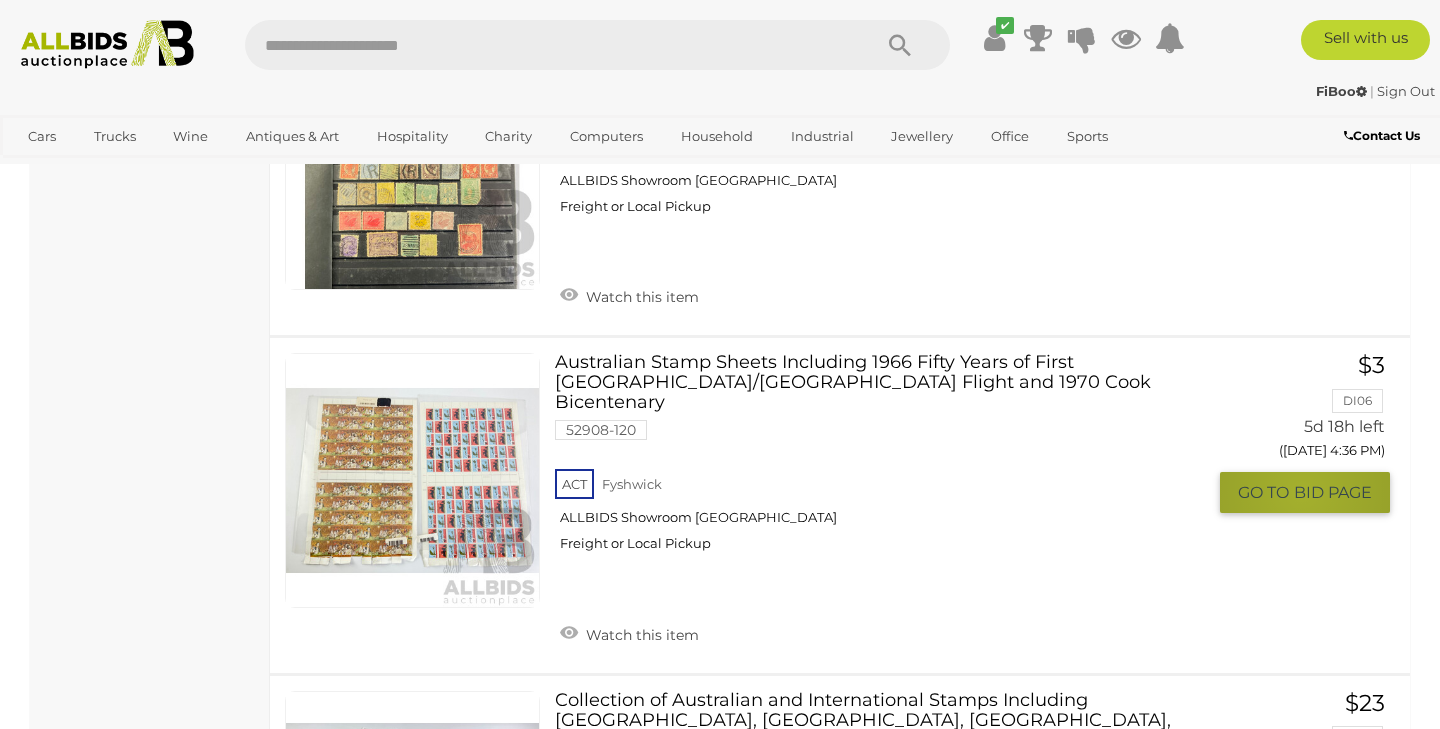 click on "BID PAGE" at bounding box center [1333, 492] 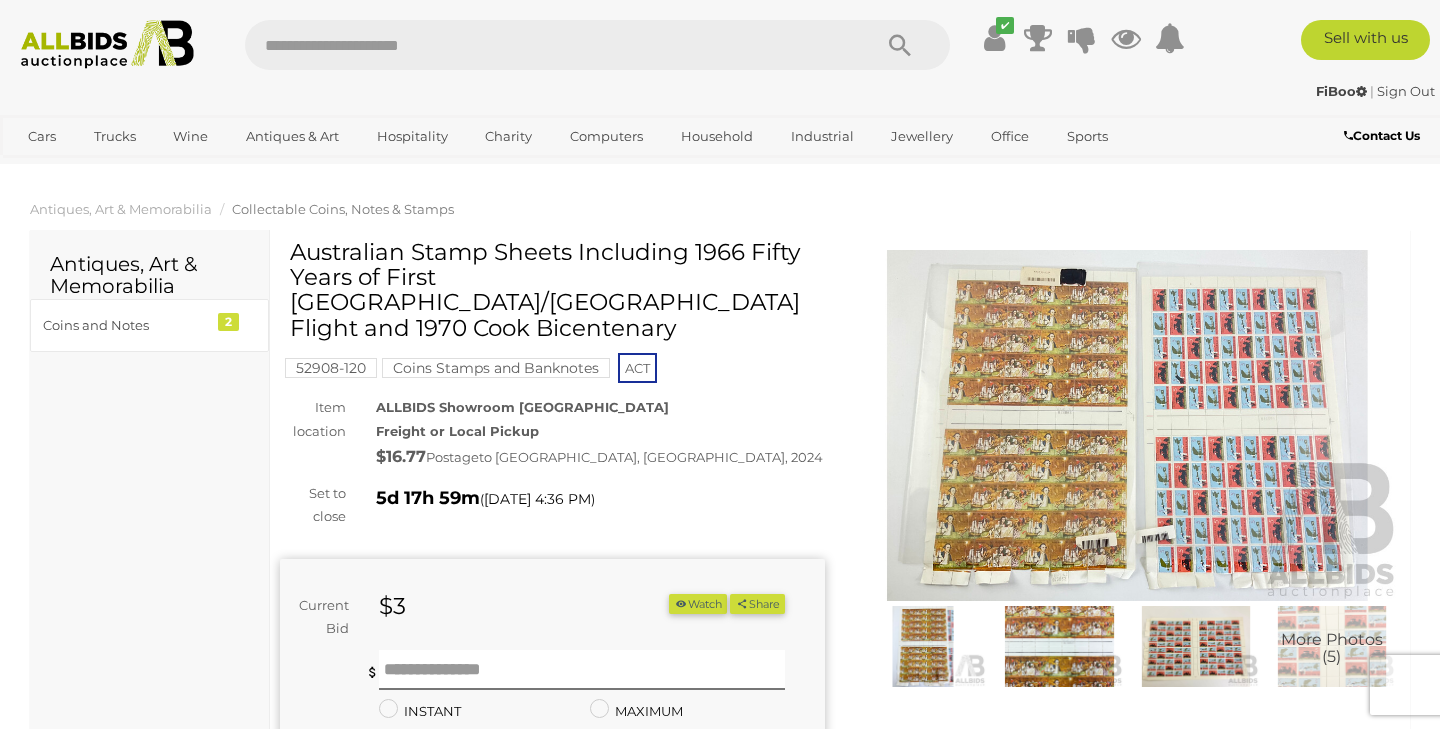 scroll, scrollTop: 0, scrollLeft: 0, axis: both 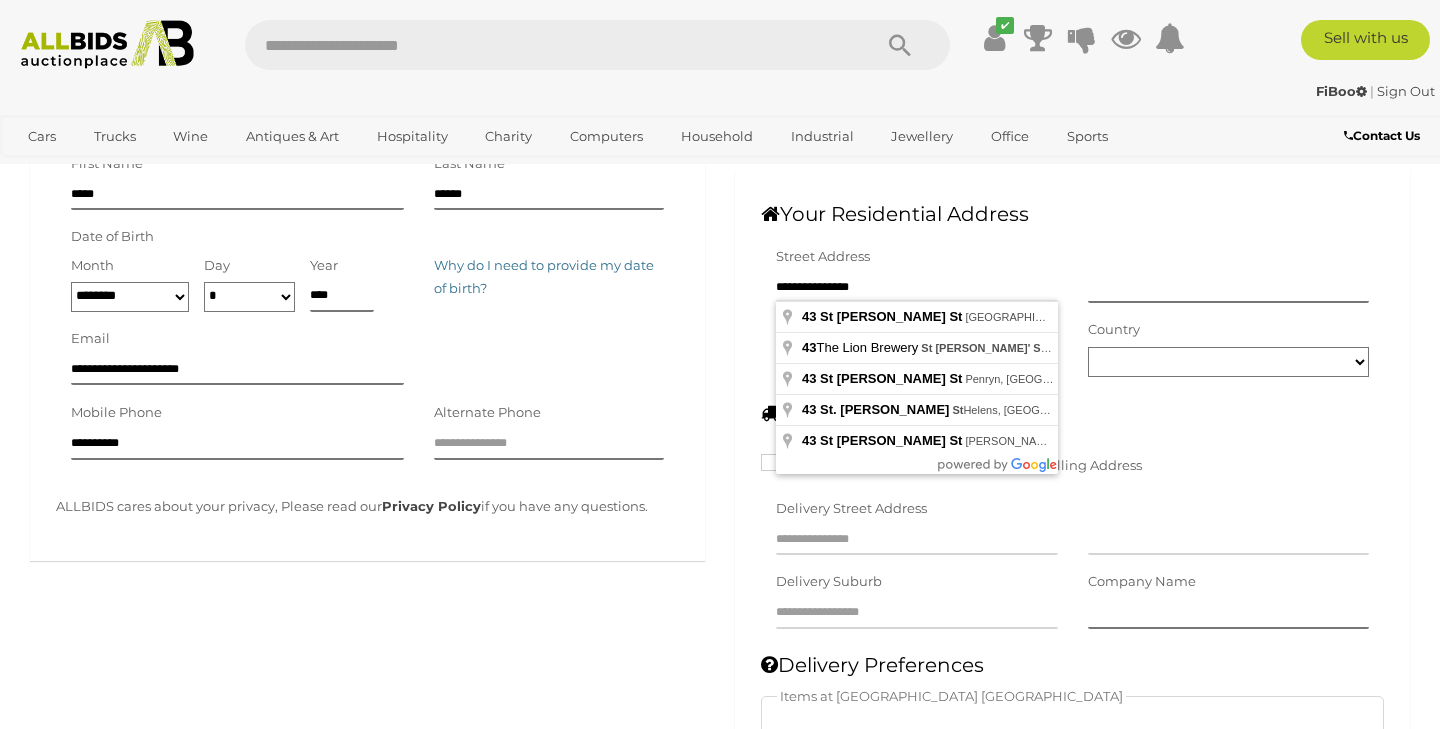drag, startPoint x: 877, startPoint y: 287, endPoint x: 751, endPoint y: 284, distance: 126.035706 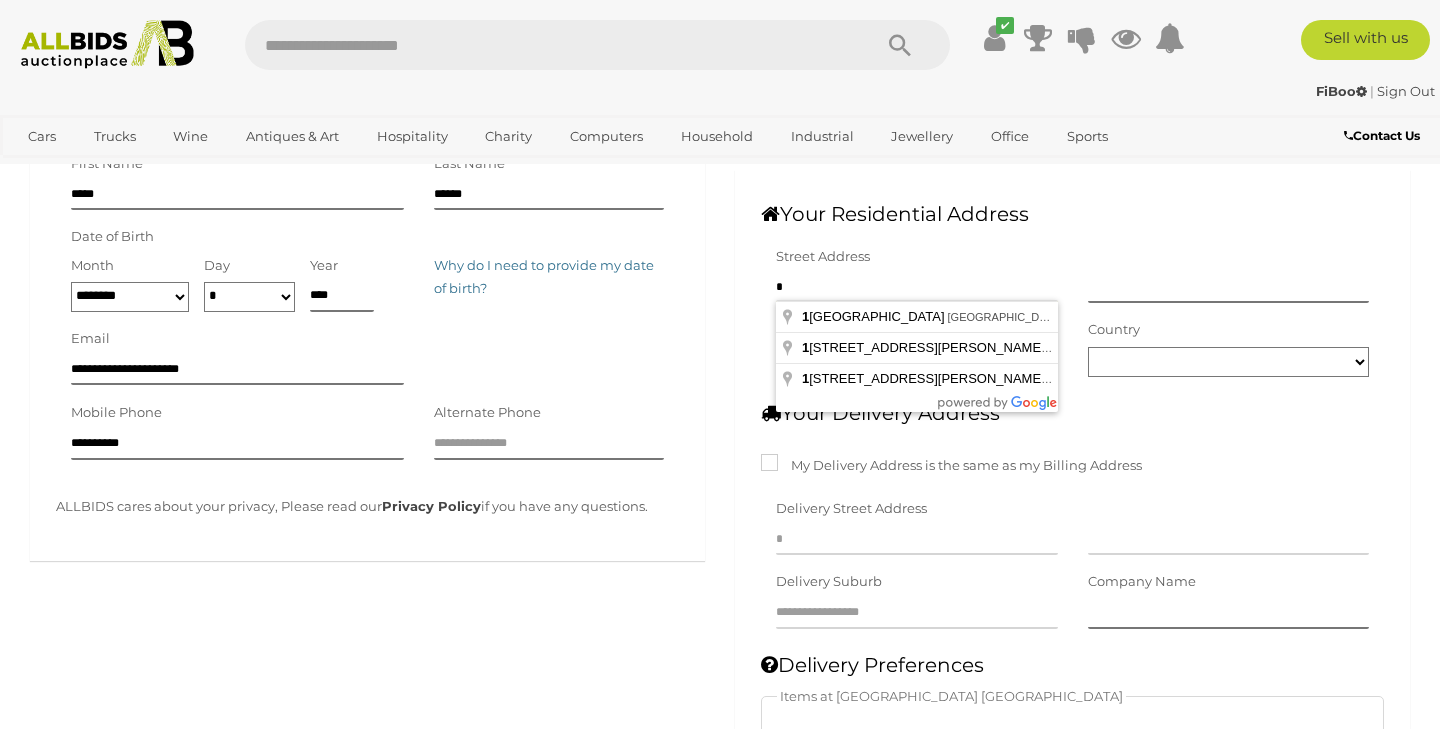 type on "**" 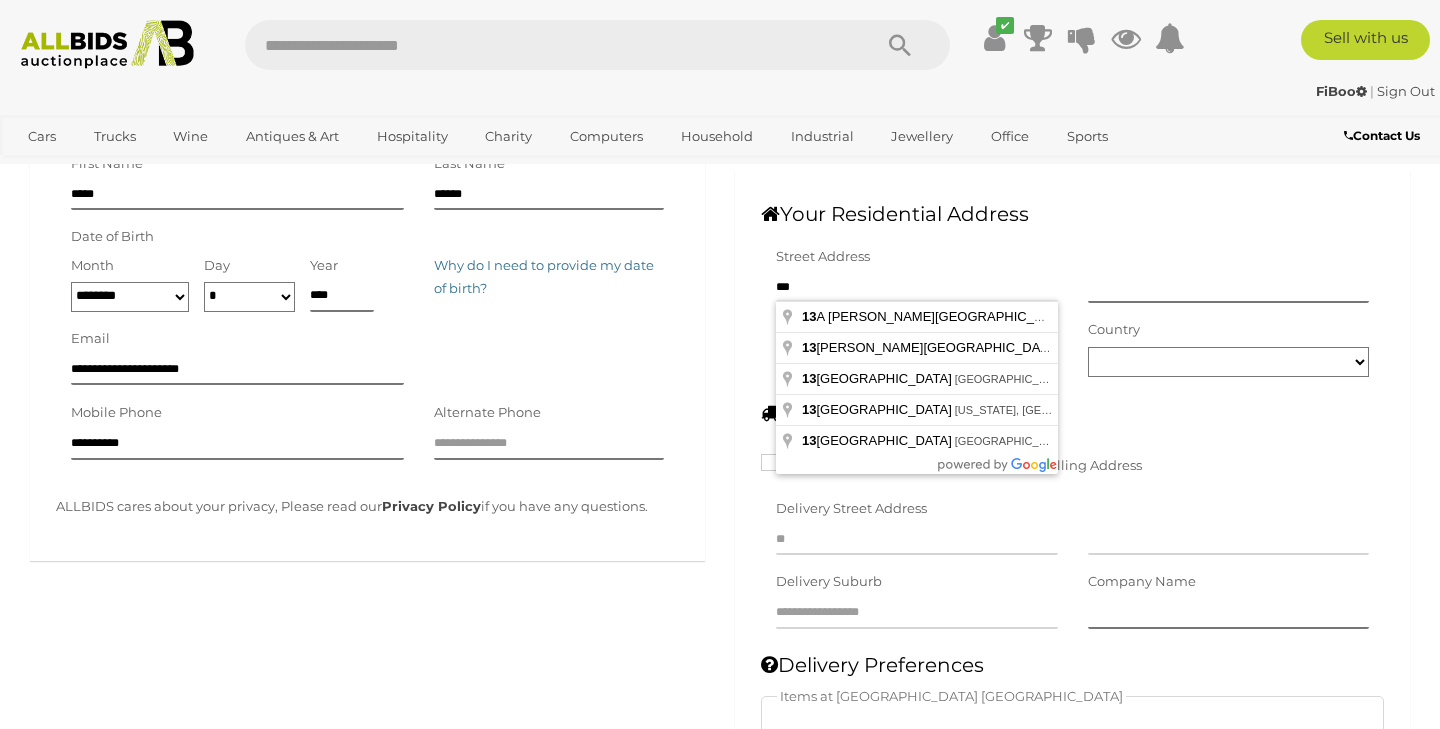 type on "****" 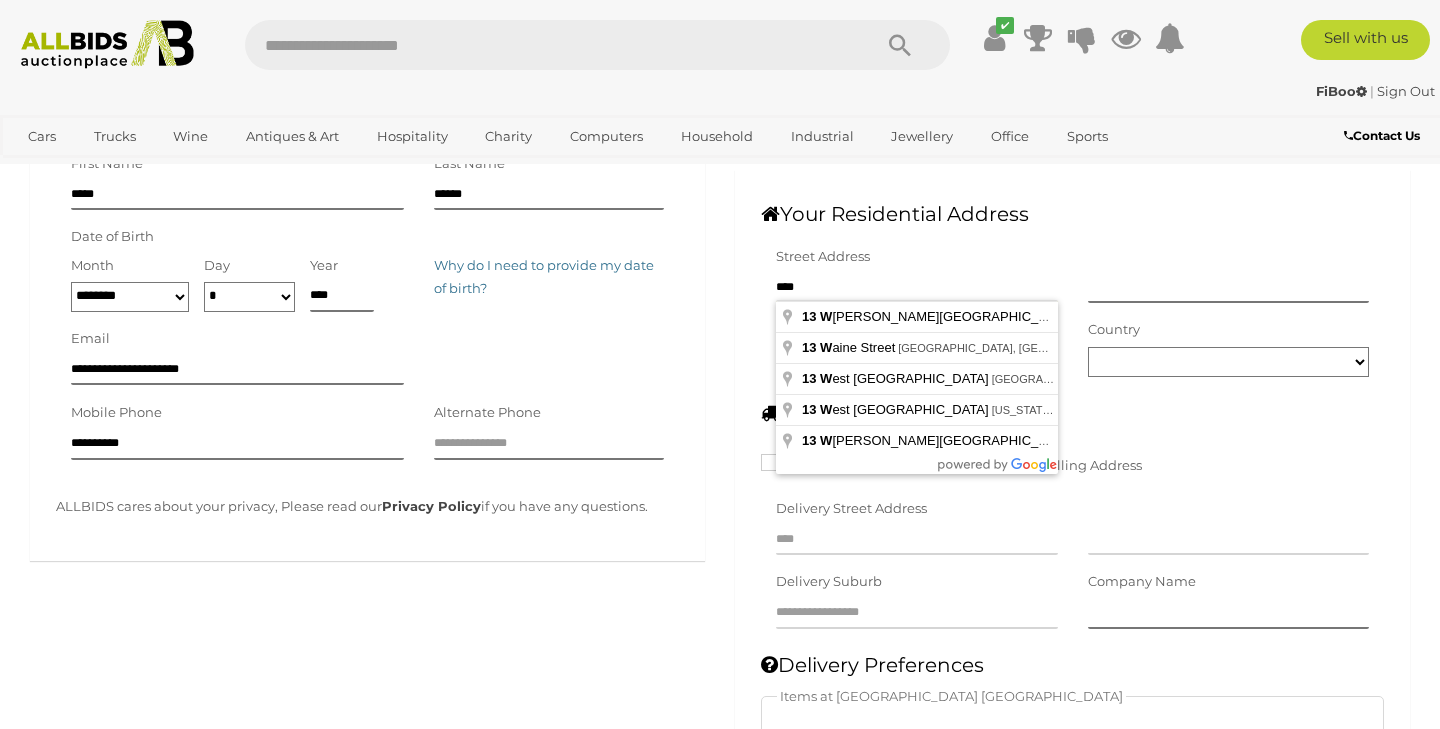 type on "*****" 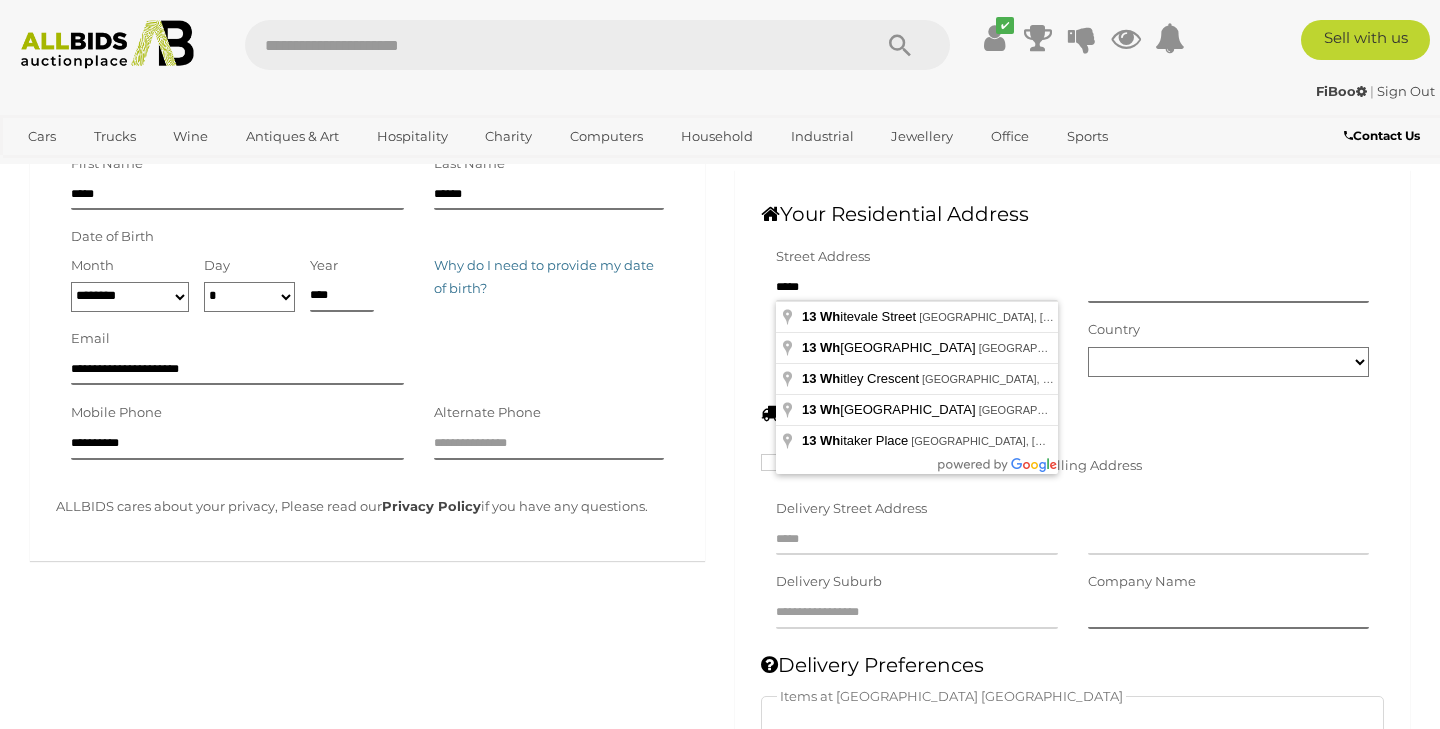 type on "******" 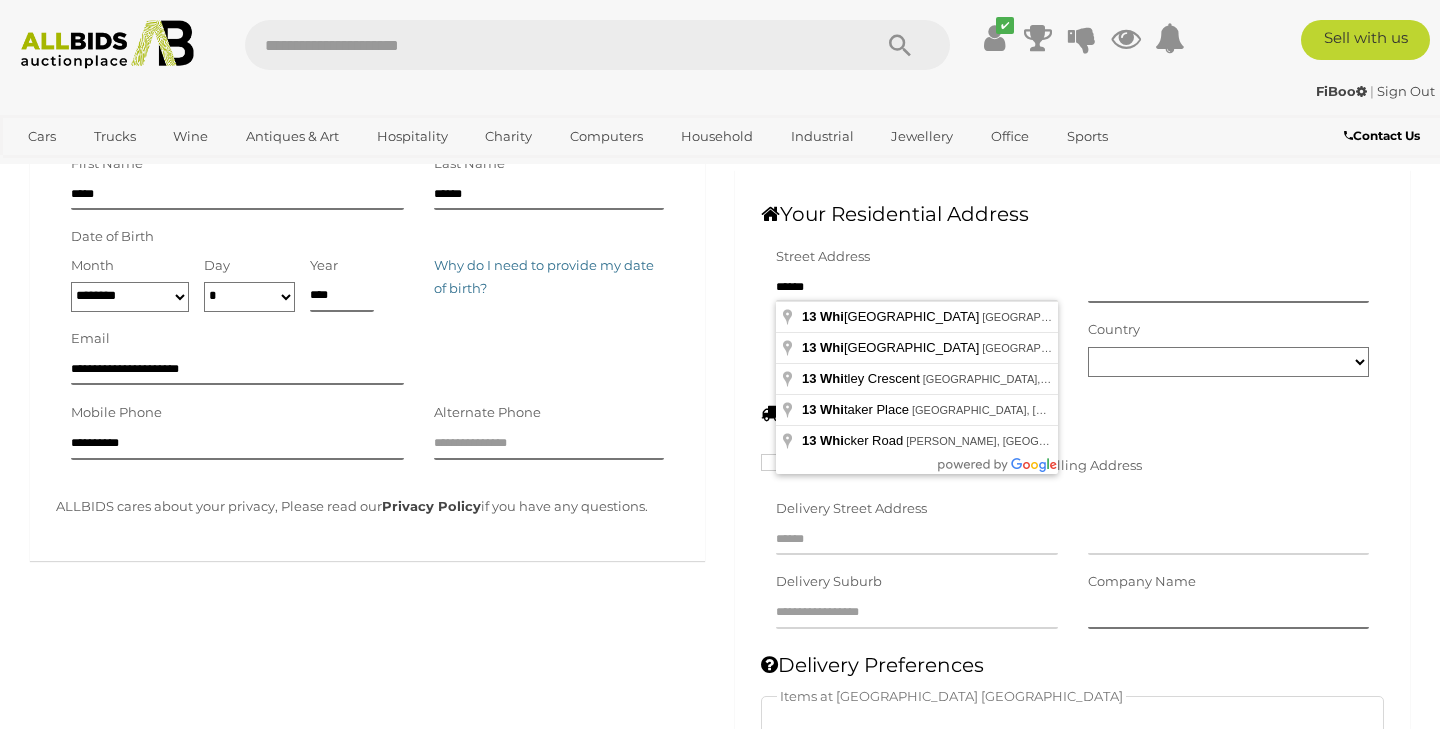 type on "*******" 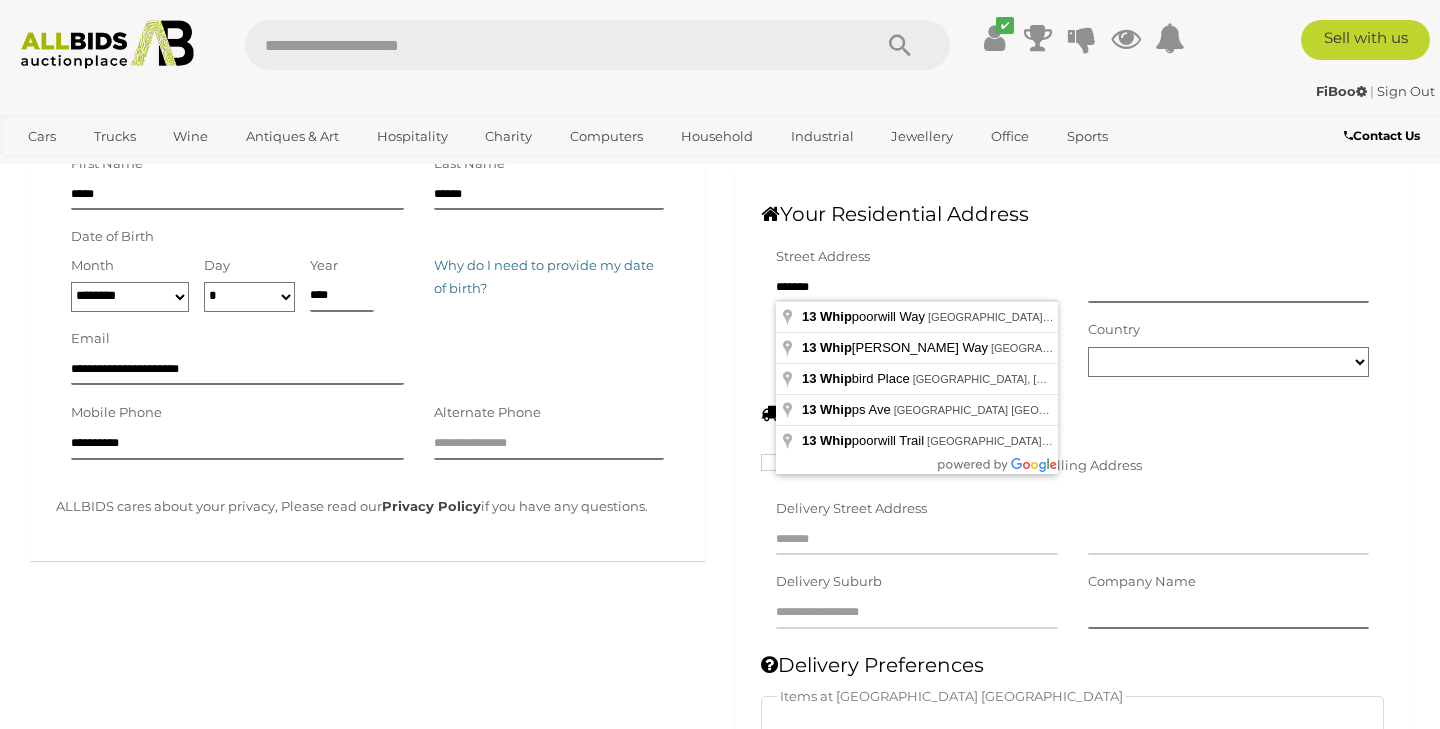 type on "********" 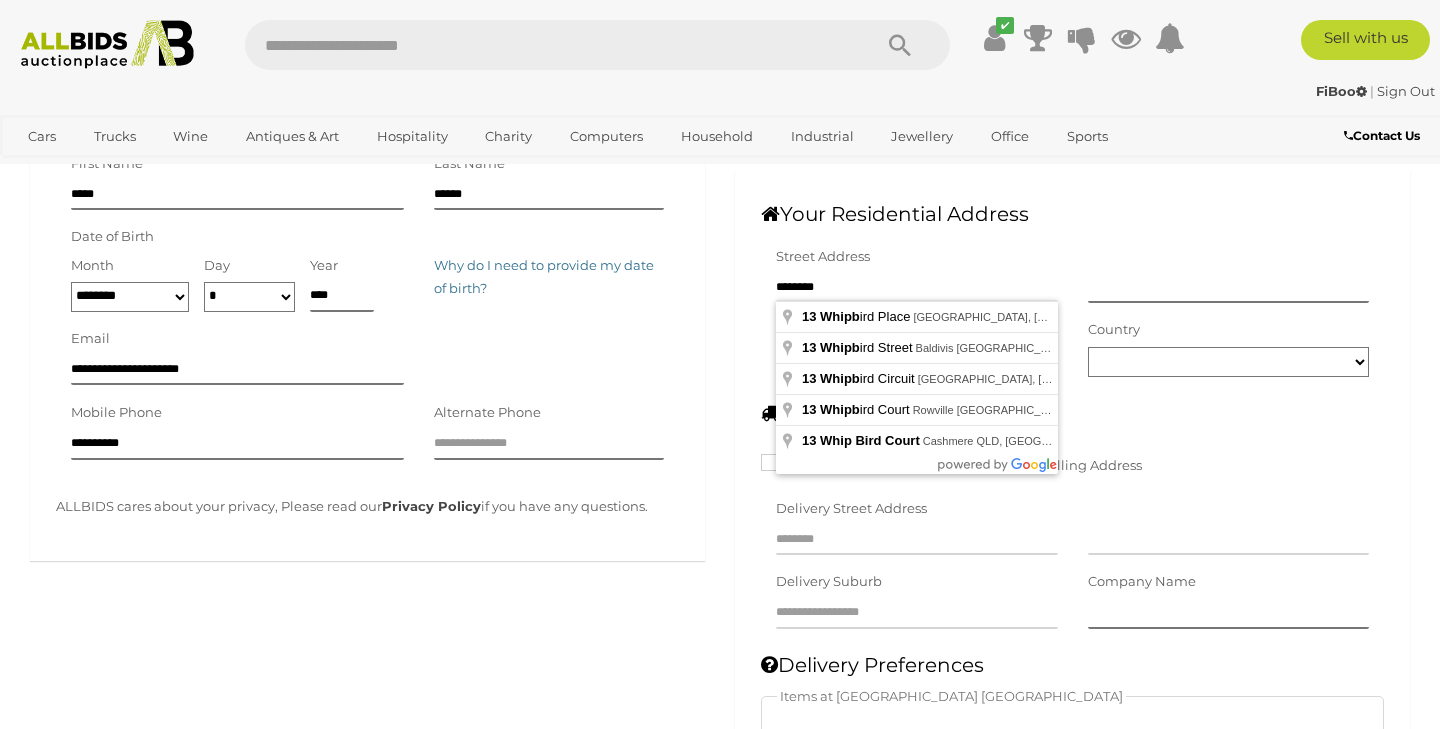 type on "*********" 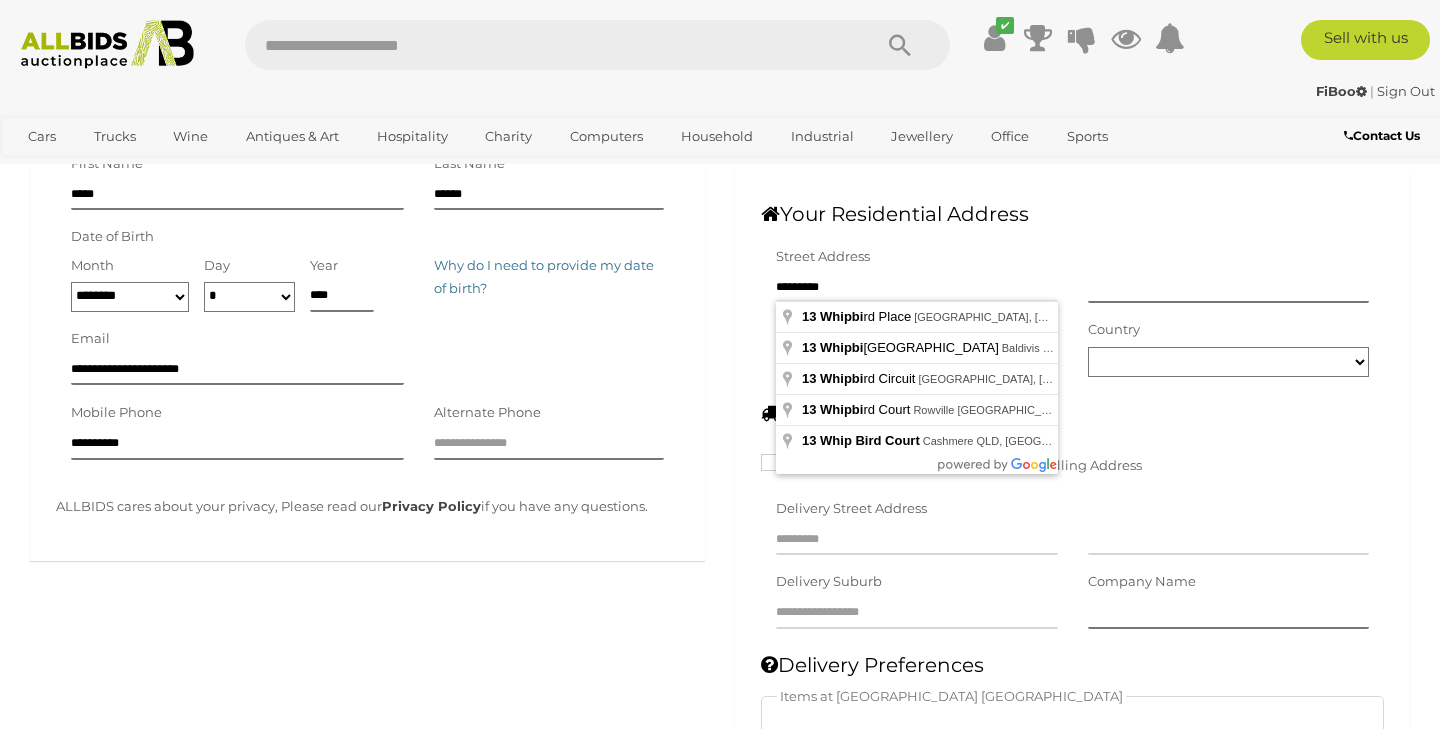 type on "**********" 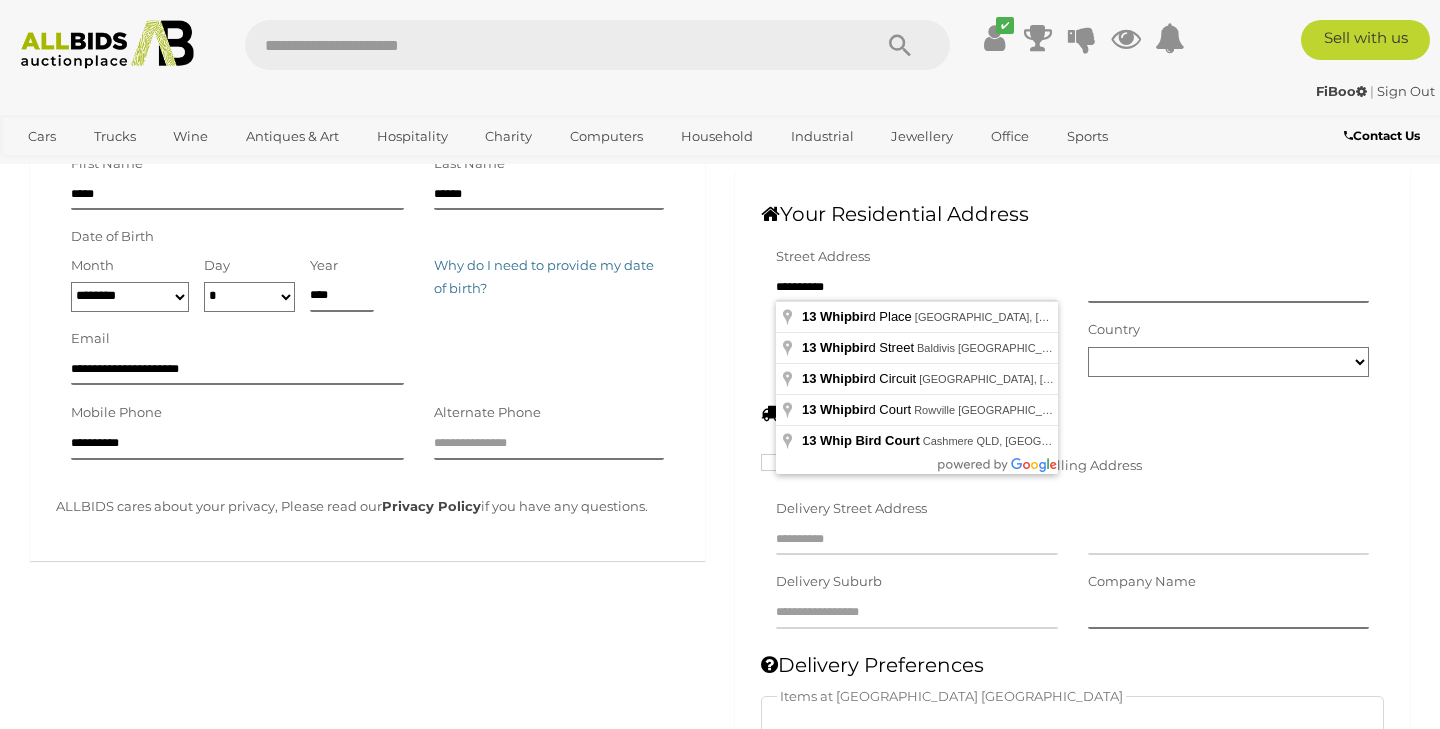 type on "**********" 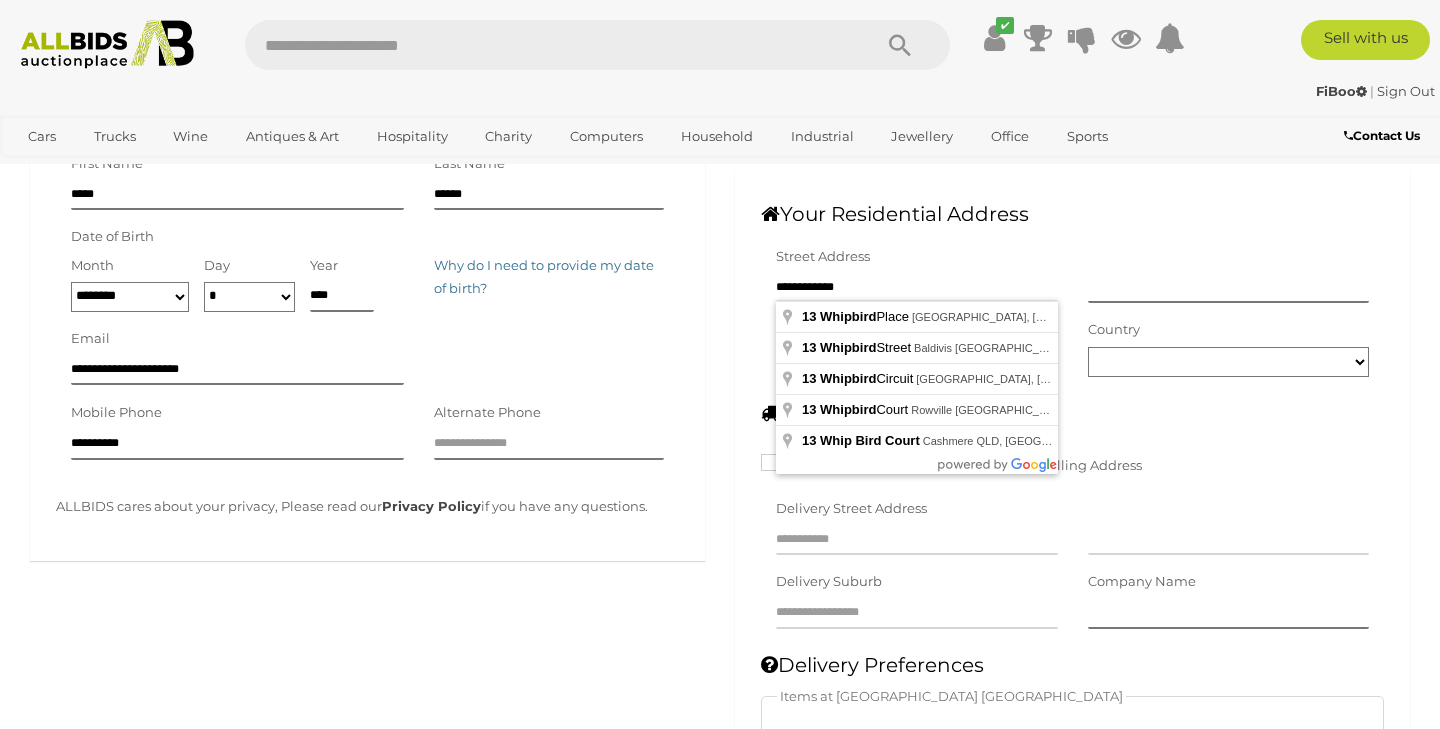 type on "**********" 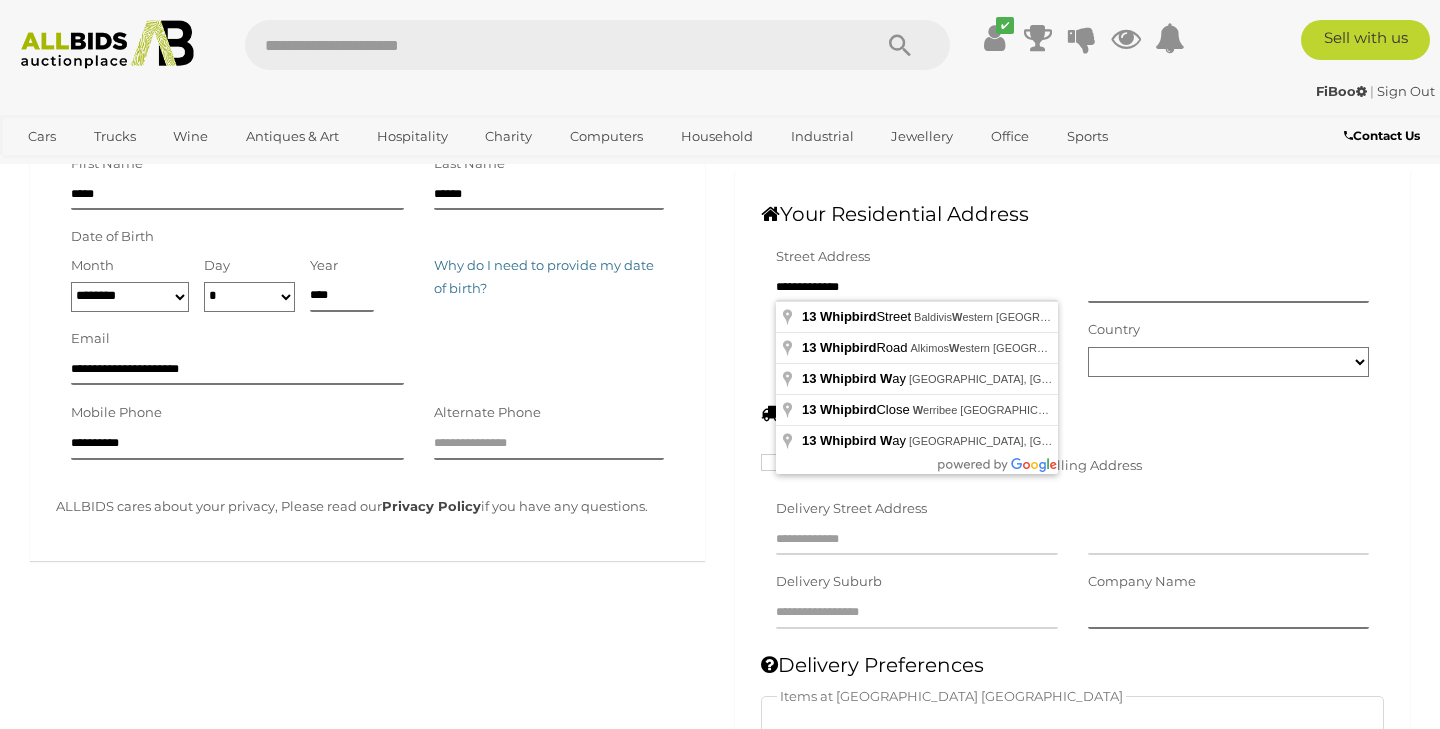 type on "**********" 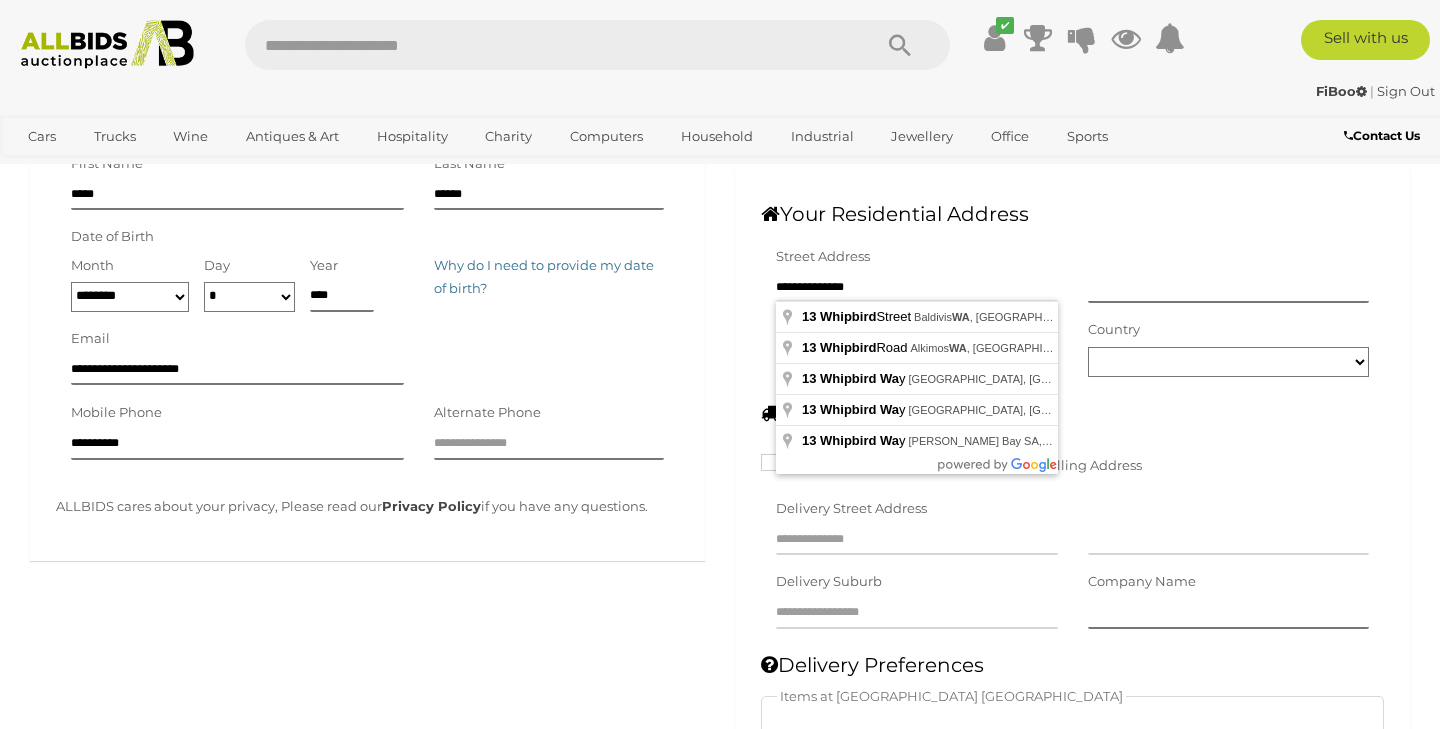 type on "**********" 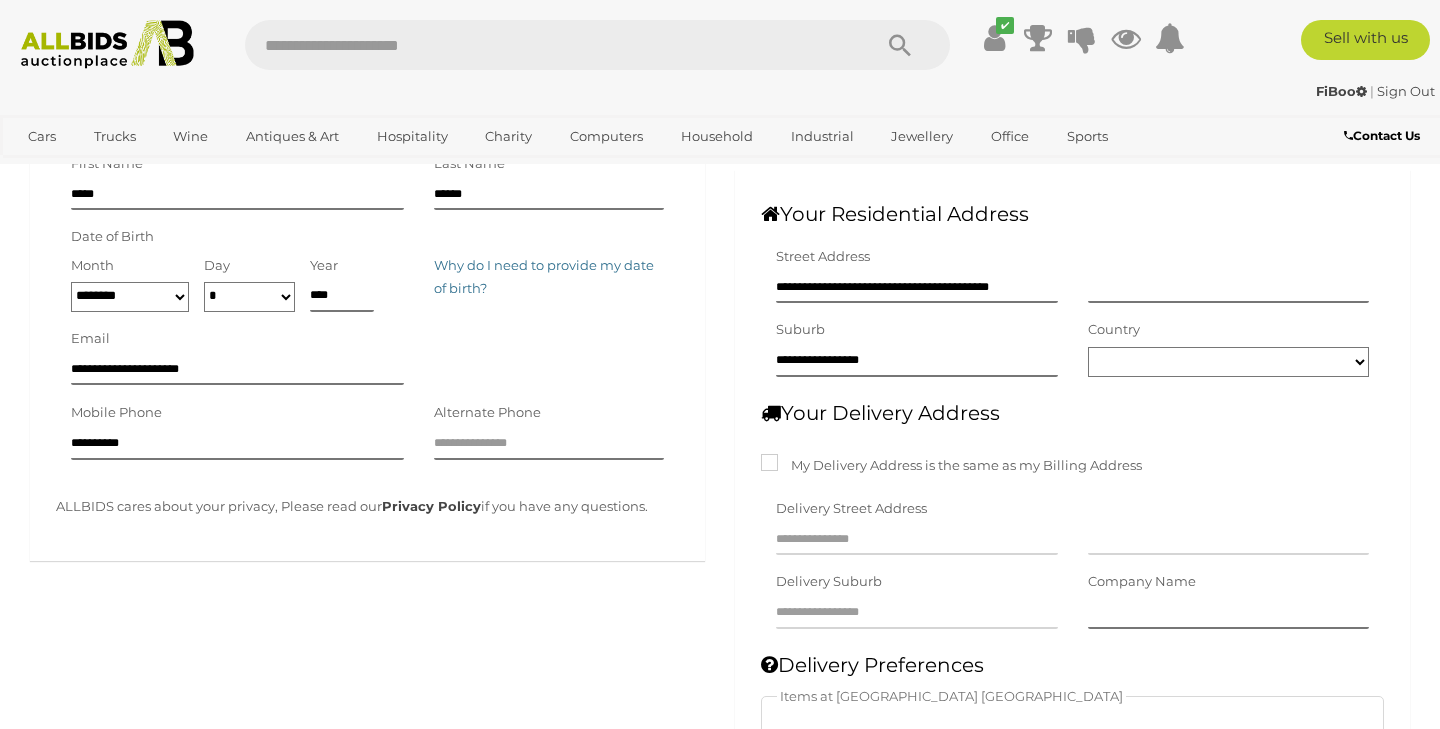 type on "**********" 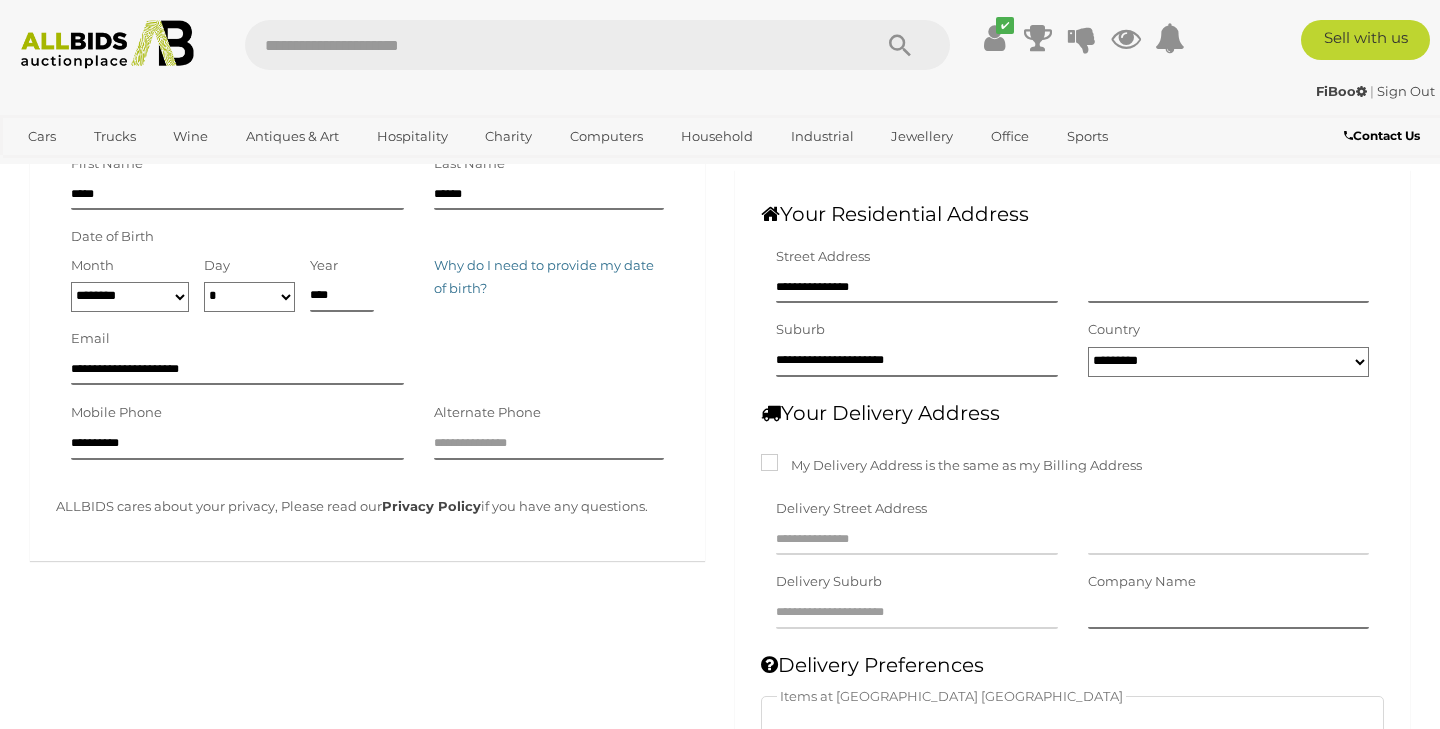 click on "**********" at bounding box center [1072, 558] 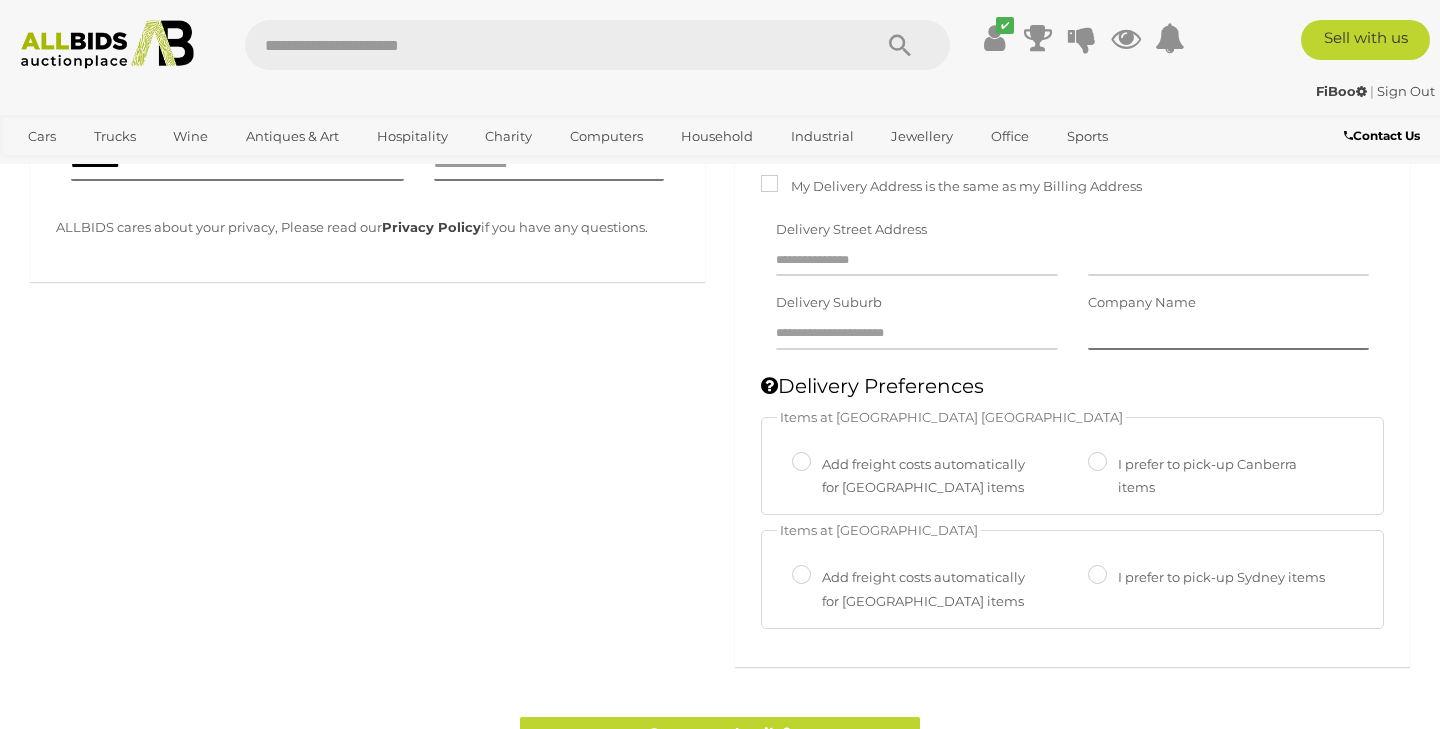 scroll, scrollTop: 743, scrollLeft: 0, axis: vertical 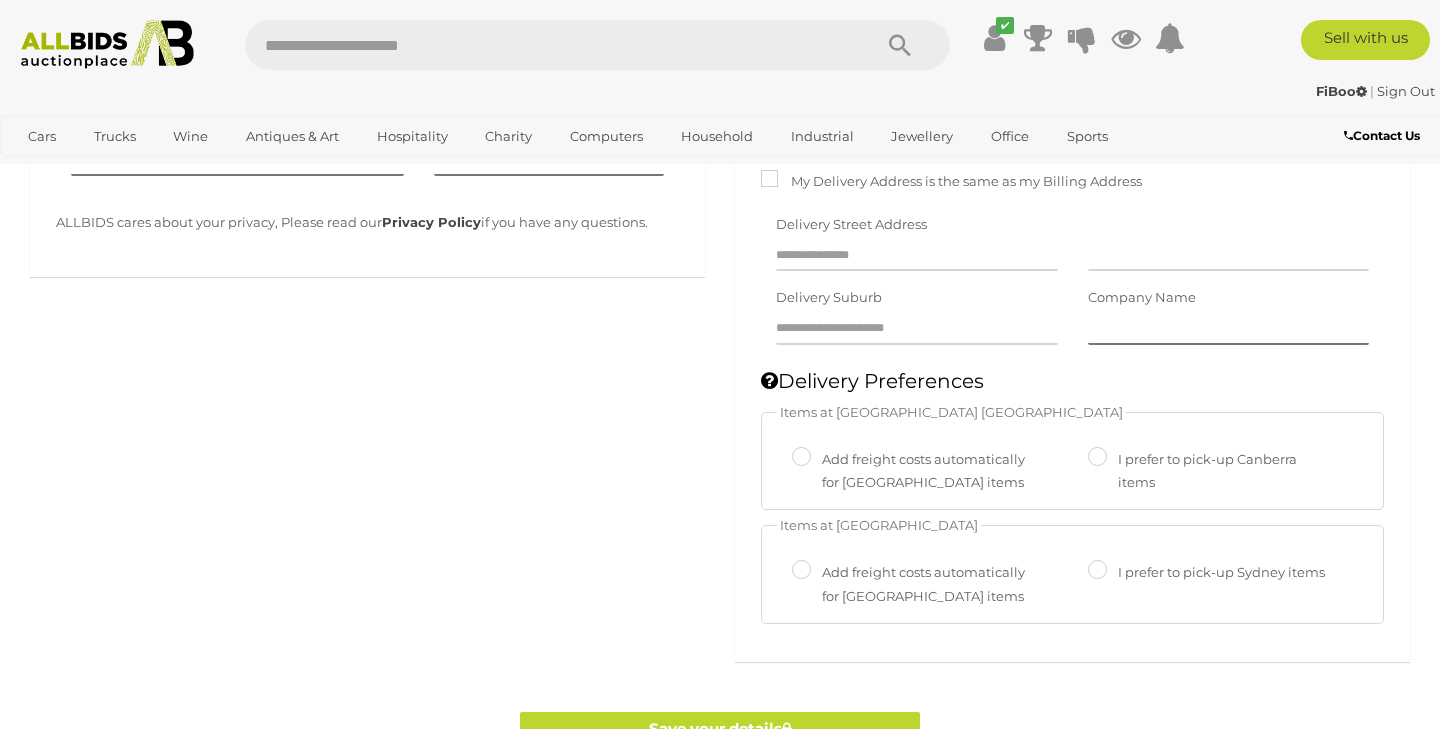 select on "*********" 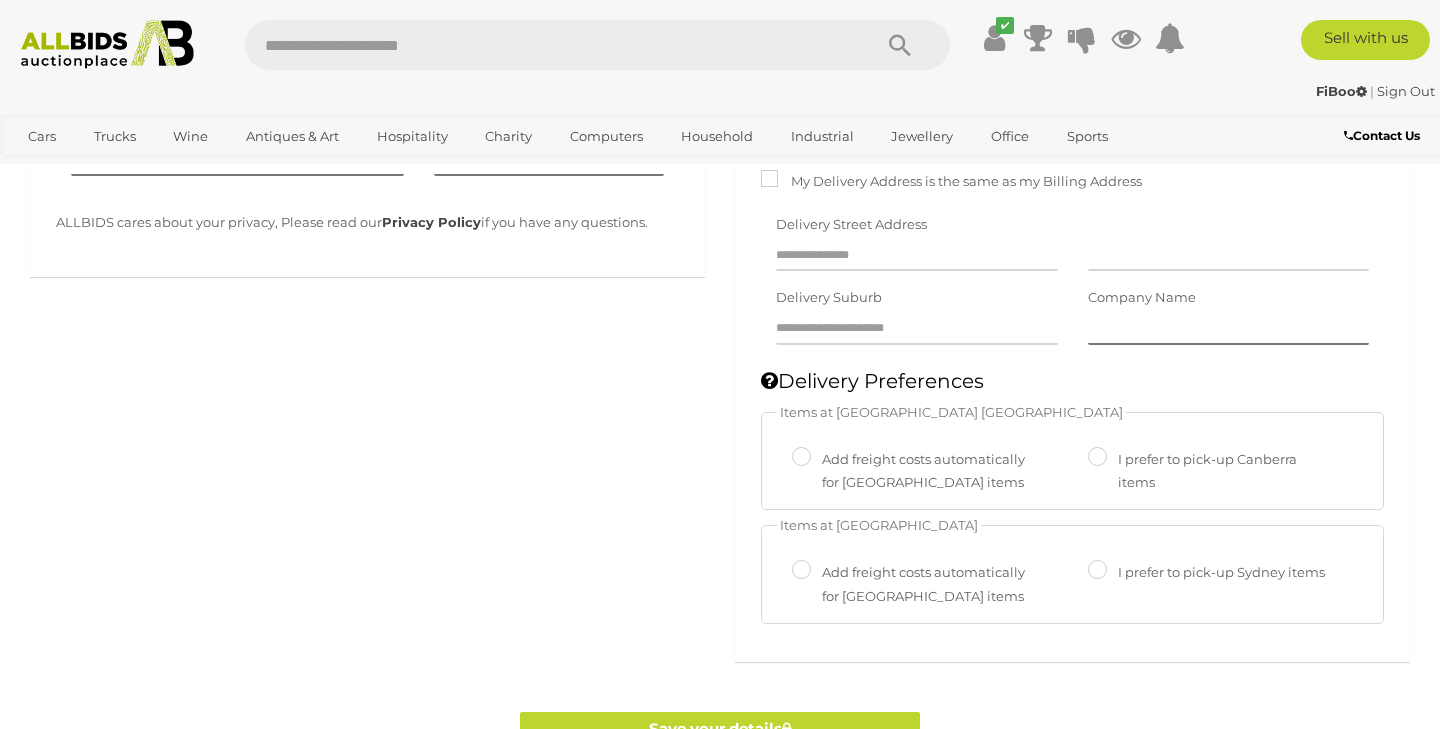 click on "Save your details
Your delivery address will be used for all freight labels" at bounding box center (720, 136) 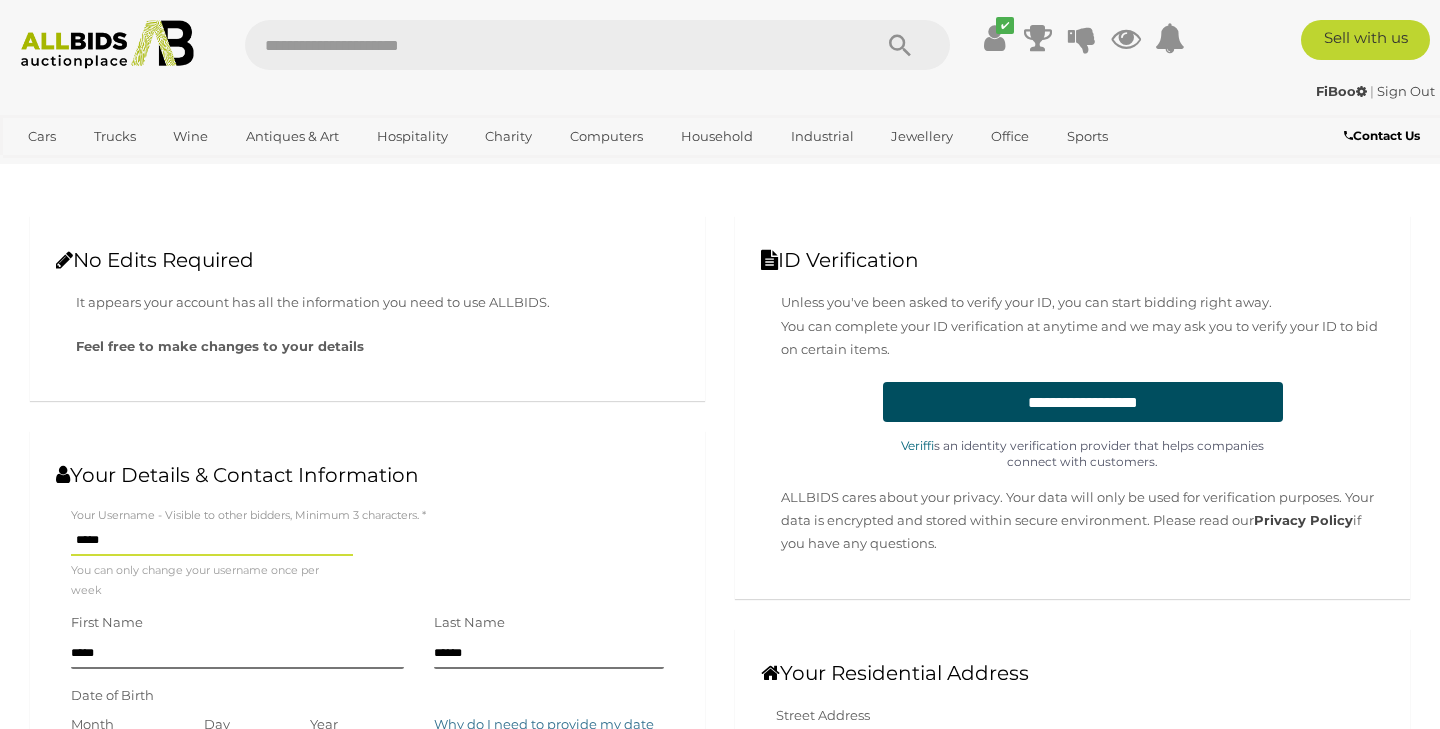 scroll, scrollTop: 0, scrollLeft: 0, axis: both 